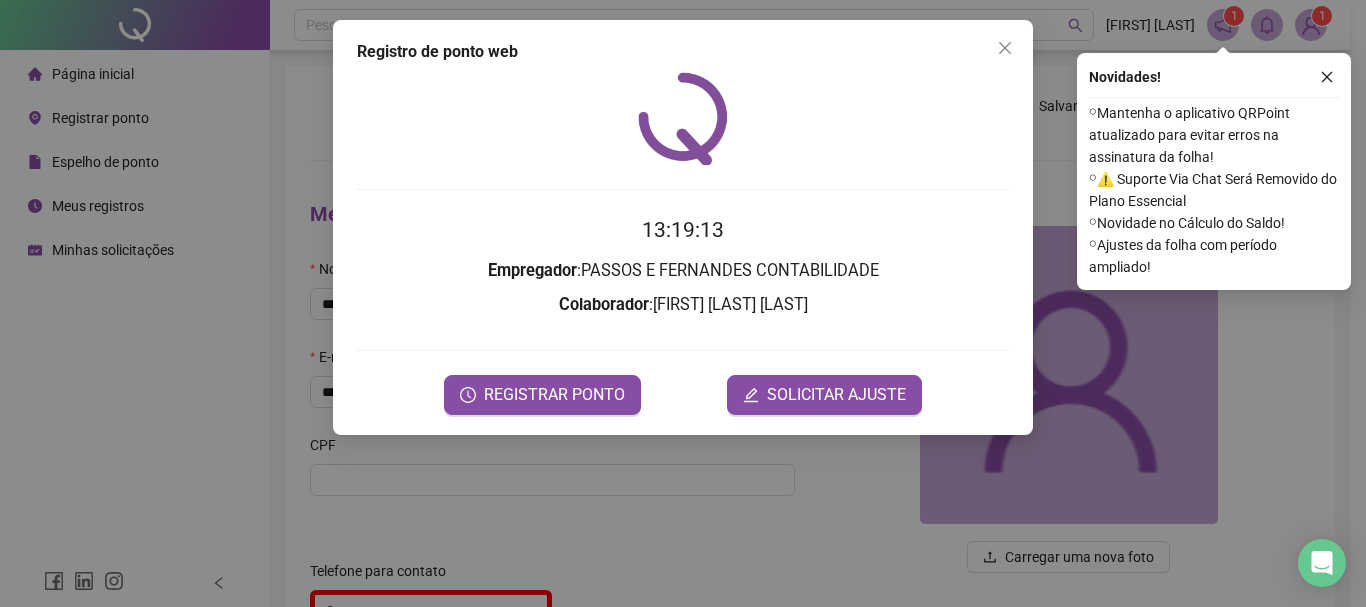 scroll, scrollTop: 0, scrollLeft: 0, axis: both 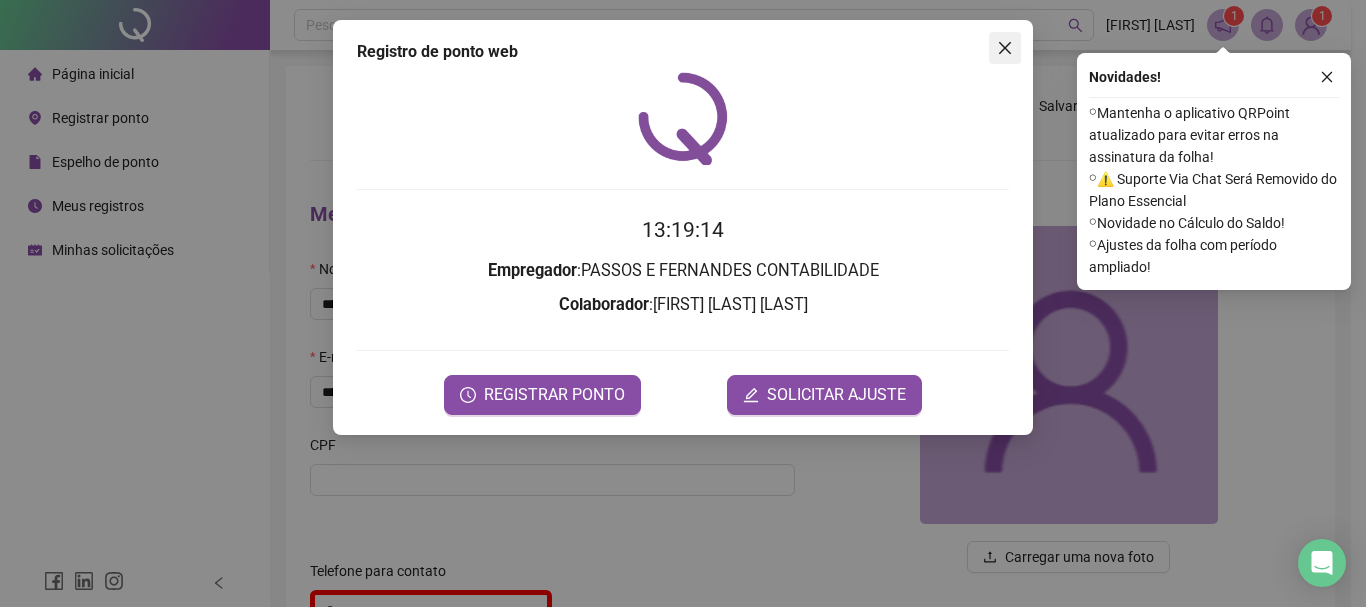 click at bounding box center [1005, 48] 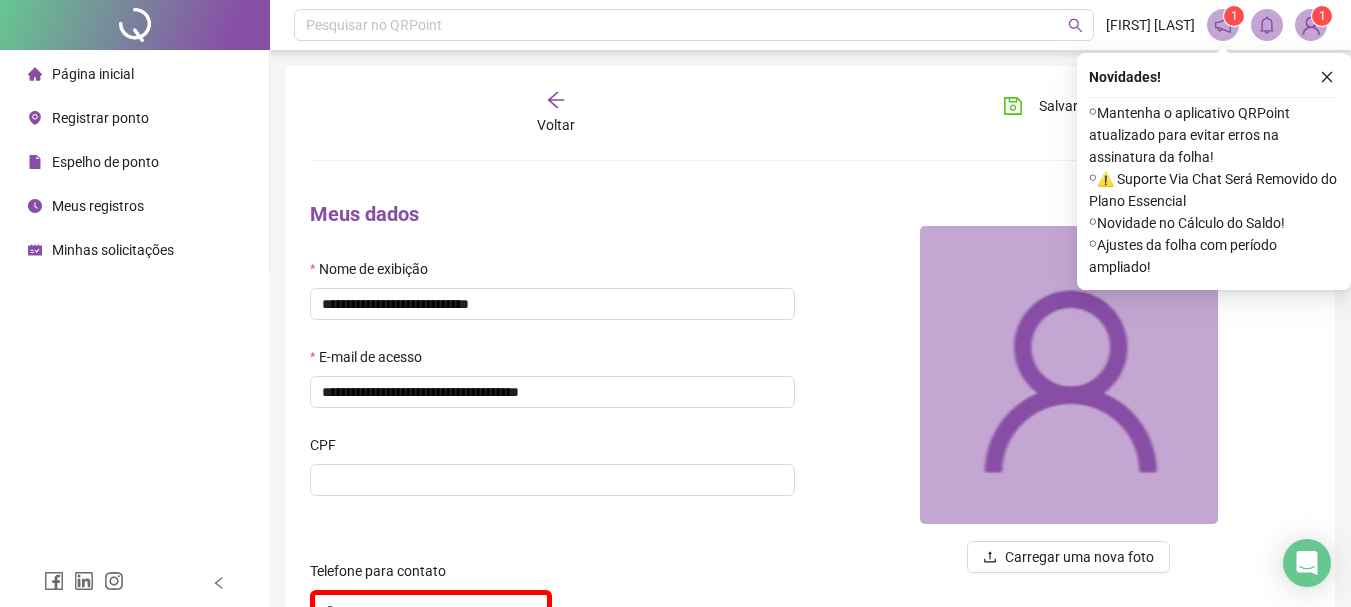 drag, startPoint x: 127, startPoint y: 192, endPoint x: 185, endPoint y: 208, distance: 60.166435 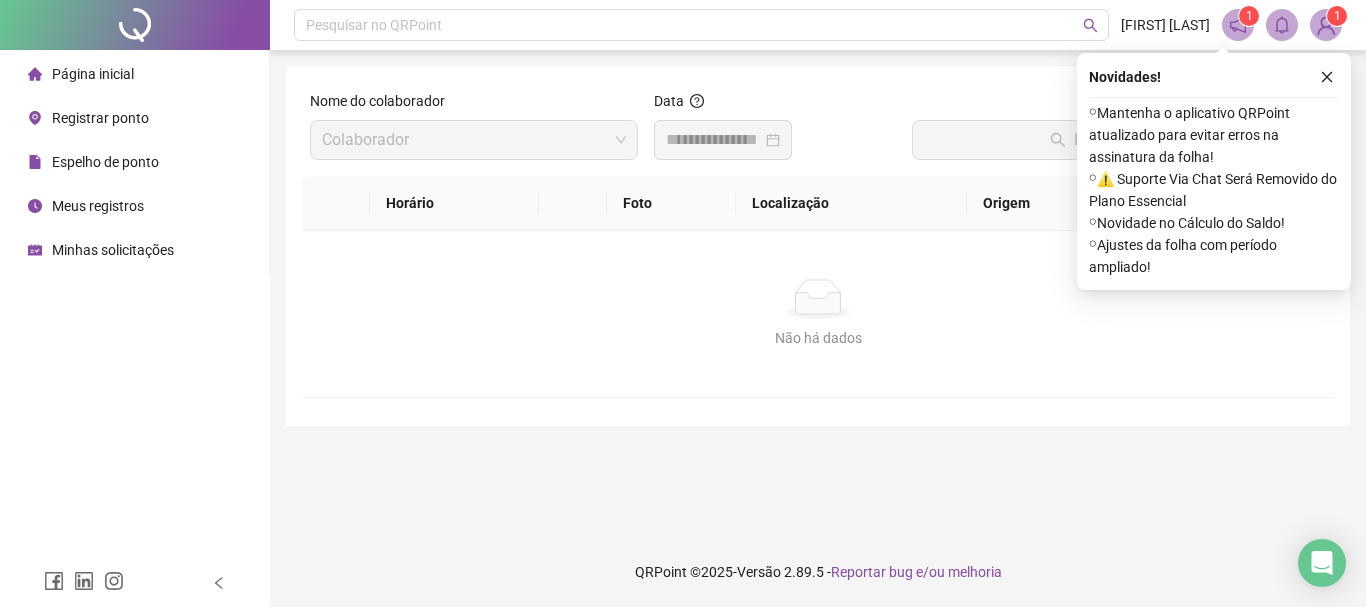 click at bounding box center (723, 140) 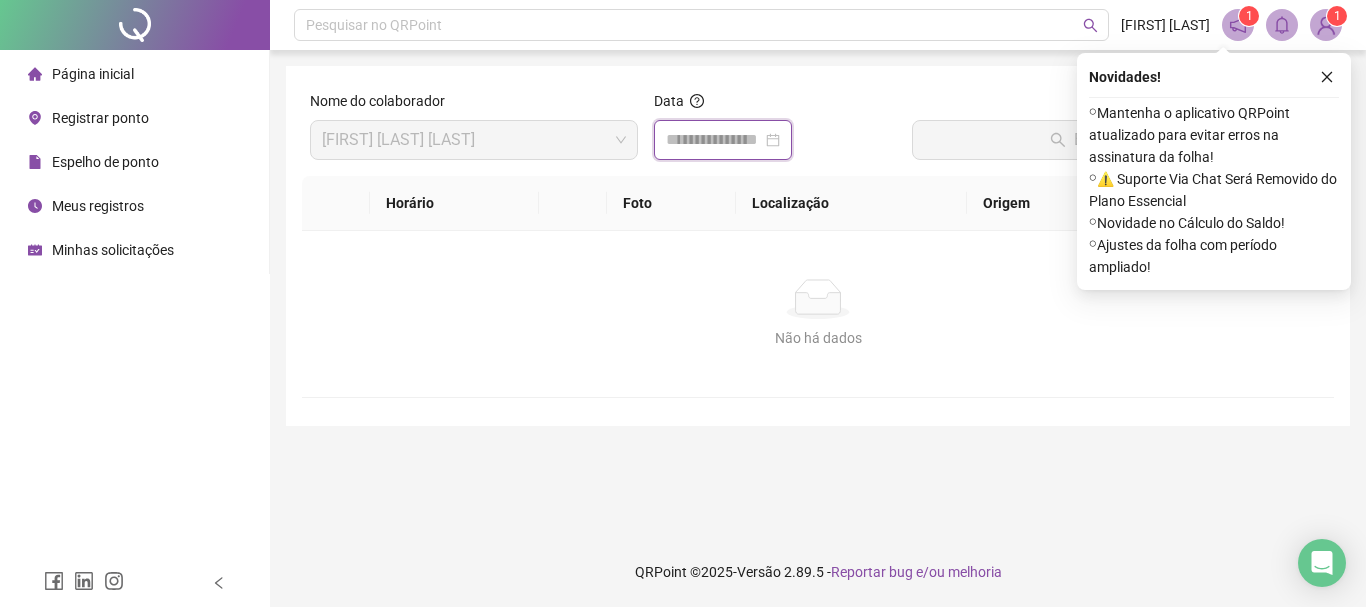 click at bounding box center (714, 140) 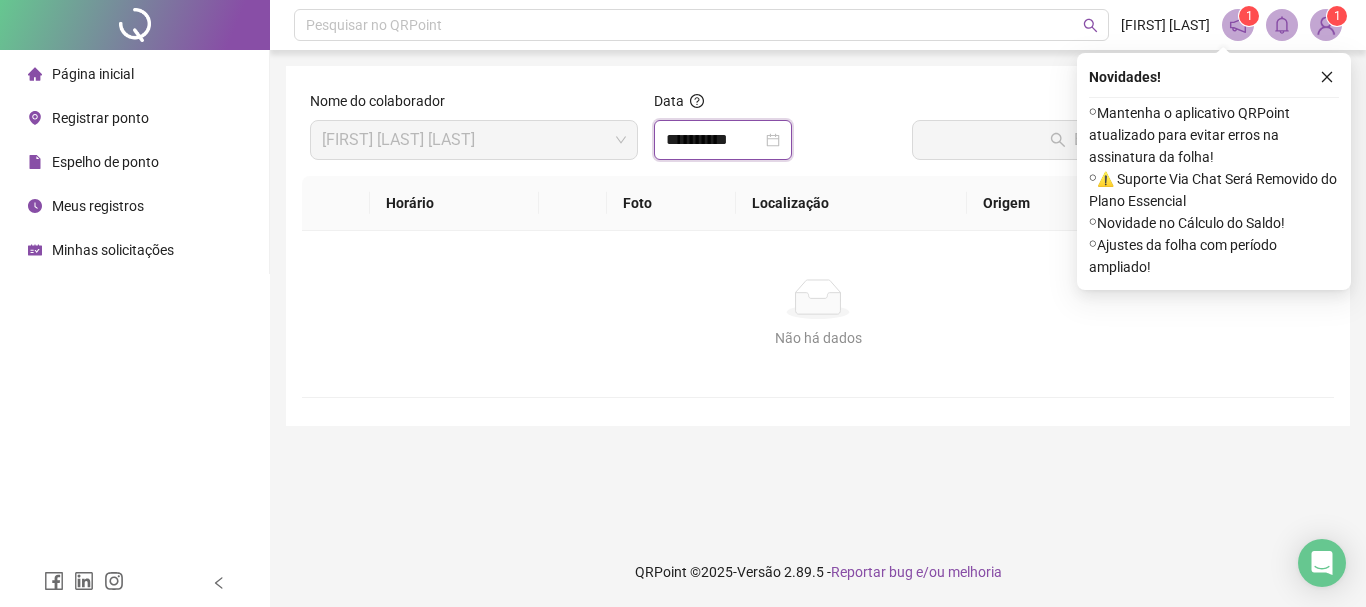 type on "**********" 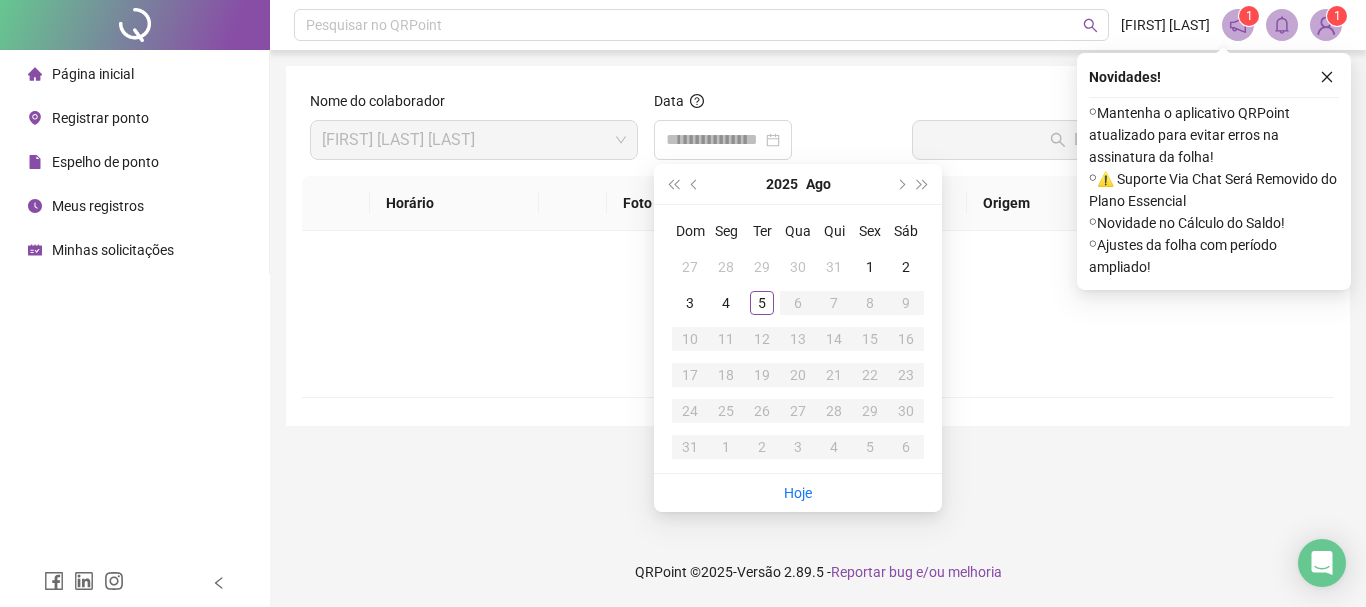 drag, startPoint x: 791, startPoint y: 492, endPoint x: 939, endPoint y: 277, distance: 261.01532 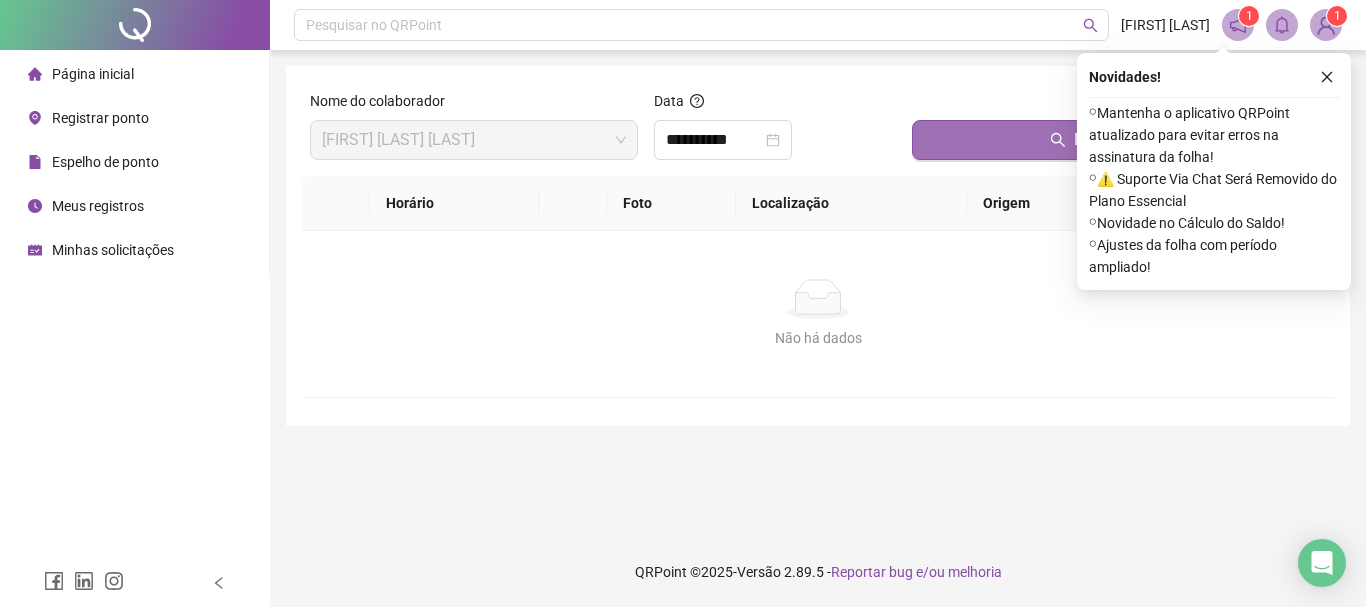 click on "Buscar registros" at bounding box center (1119, 140) 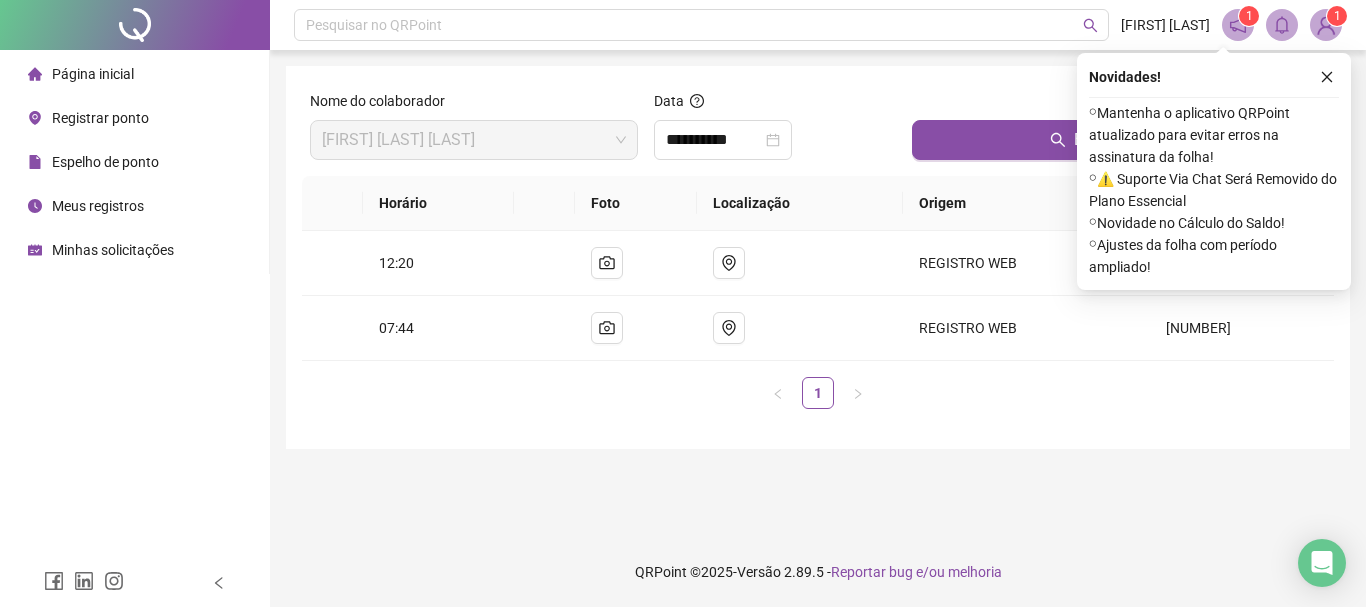 click on "Registrar ponto" at bounding box center (100, 118) 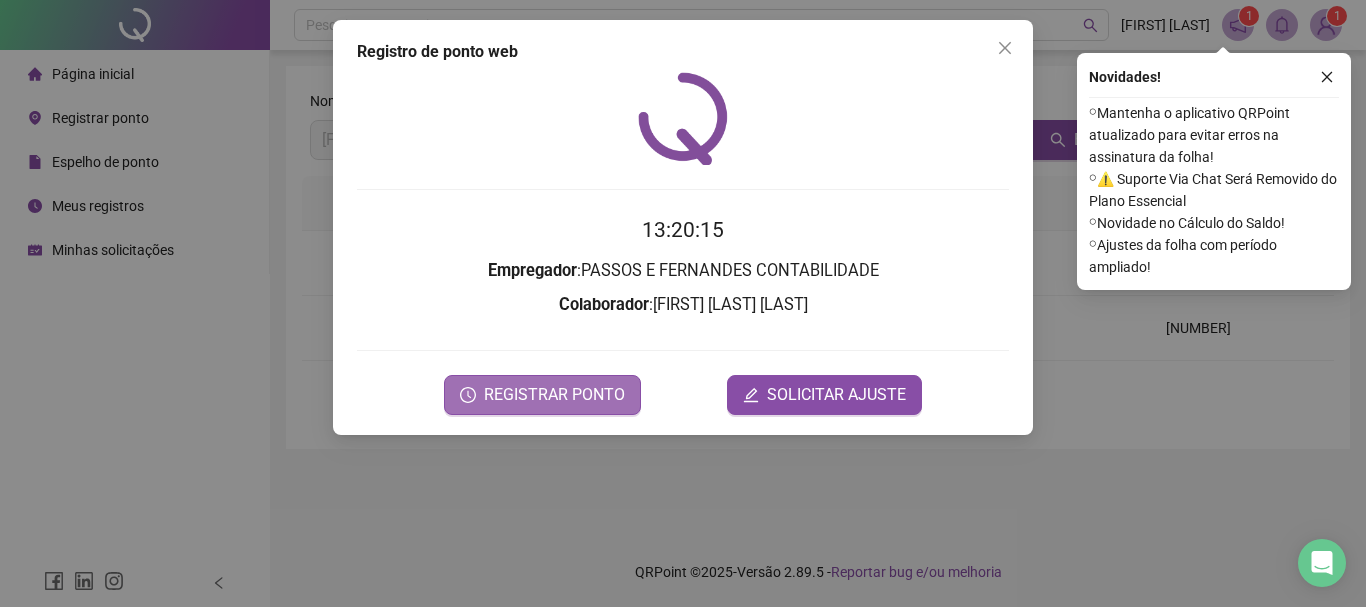 click on "REGISTRAR PONTO" at bounding box center (554, 395) 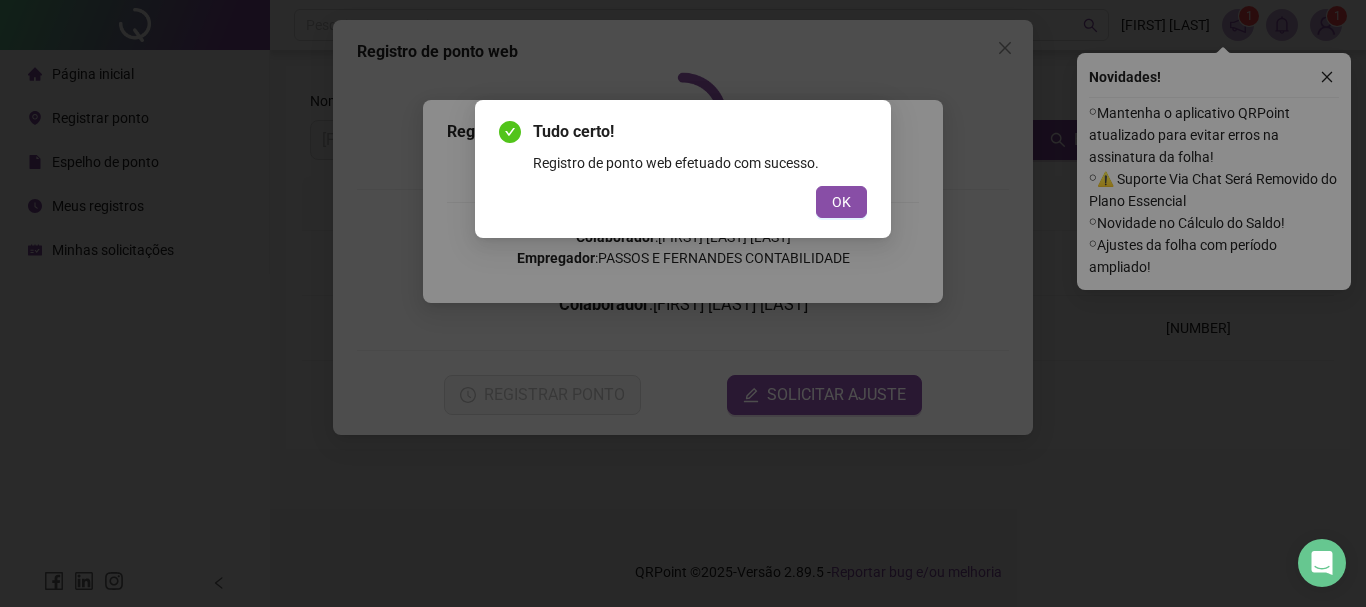 click on "Tudo certo! Registro de ponto web efetuado com sucesso. OK" at bounding box center [683, 169] 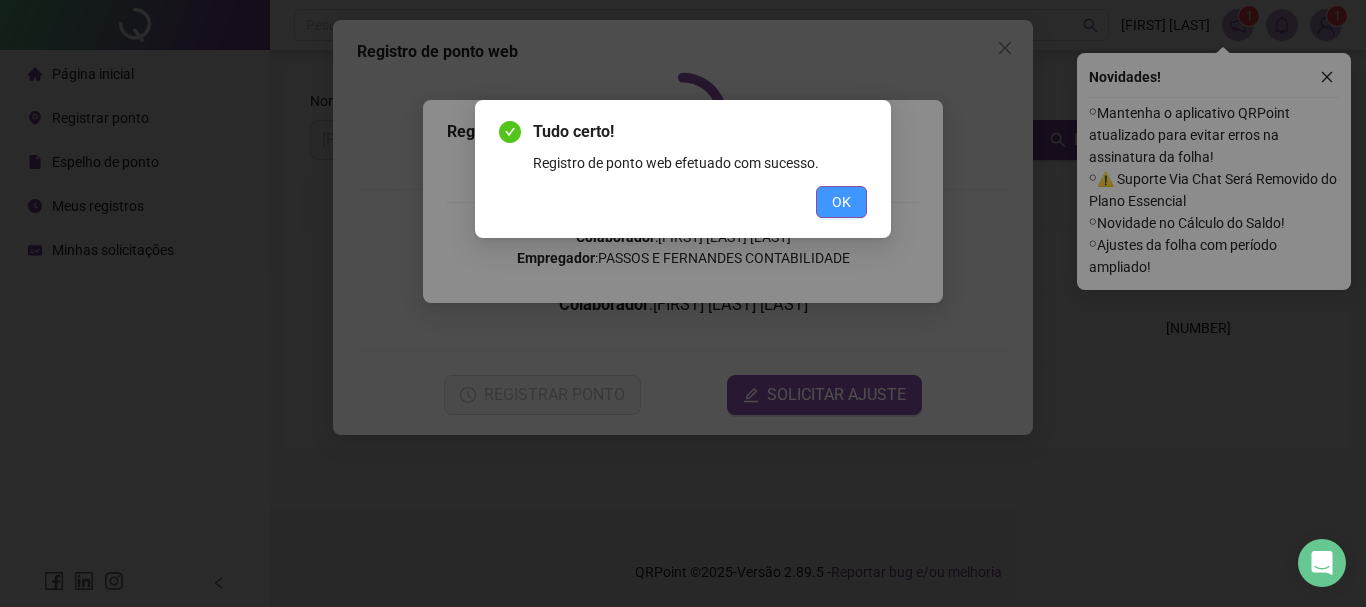 click on "OK" at bounding box center (841, 202) 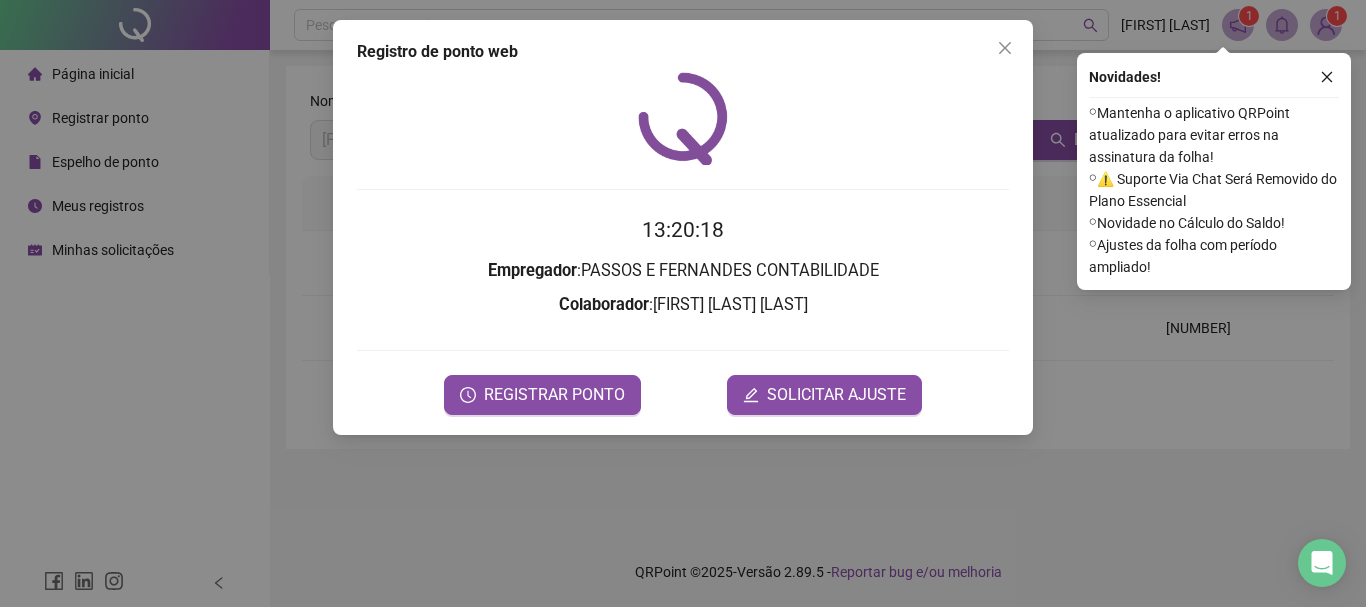 click at bounding box center (1005, 48) 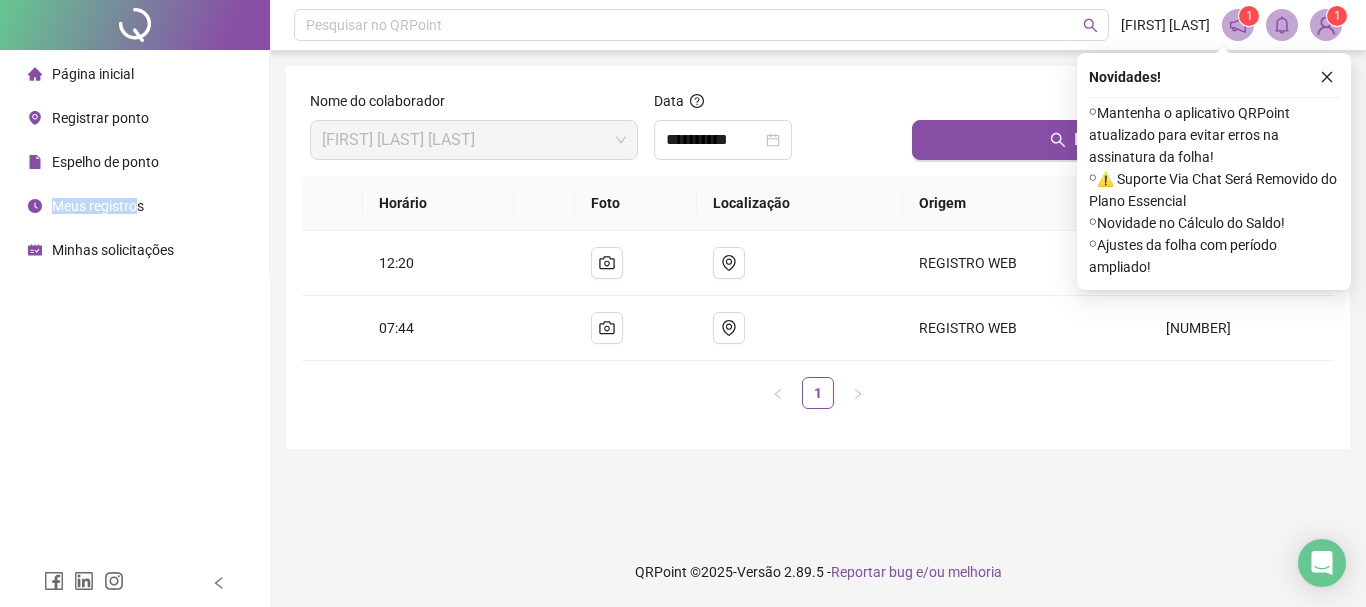 drag, startPoint x: 142, startPoint y: 189, endPoint x: 132, endPoint y: 201, distance: 15.6205 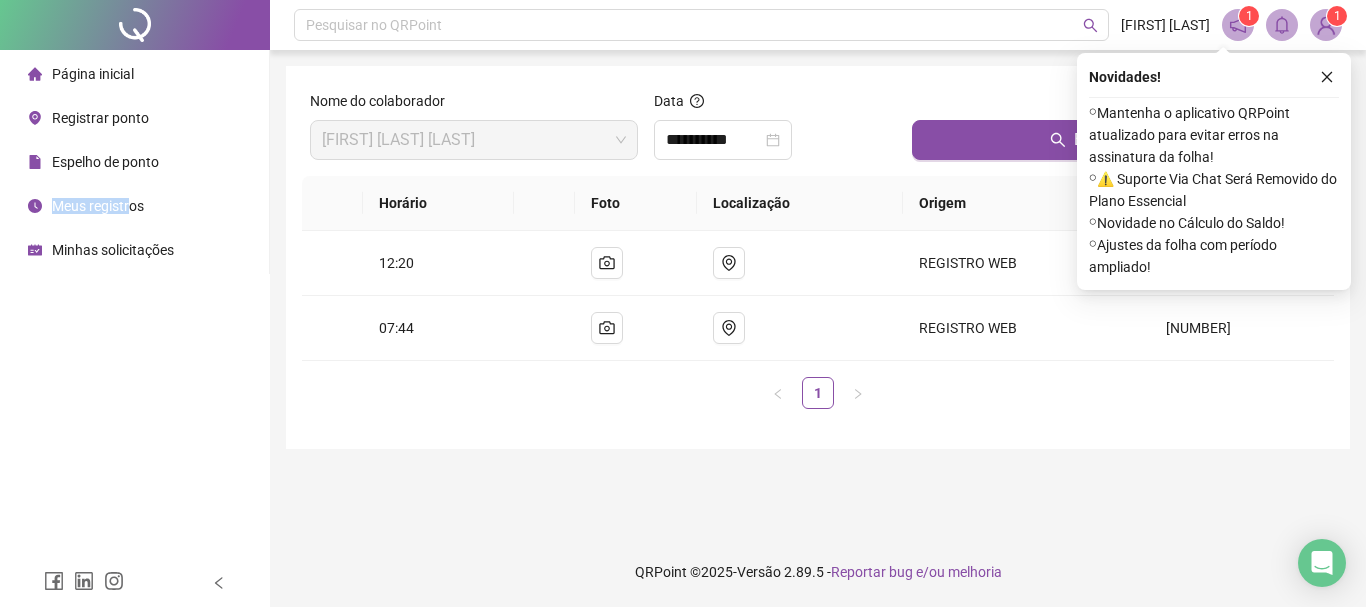 click on "Meus registros" at bounding box center (98, 206) 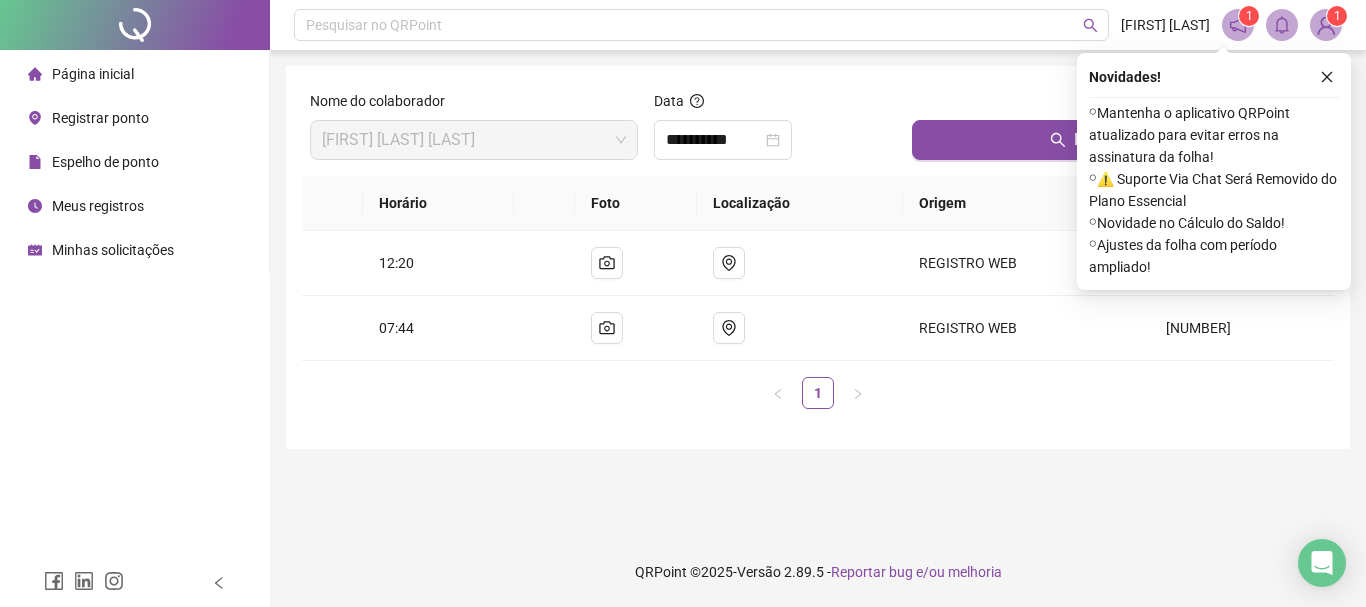 drag, startPoint x: 57, startPoint y: 201, endPoint x: 162, endPoint y: 202, distance: 105.00476 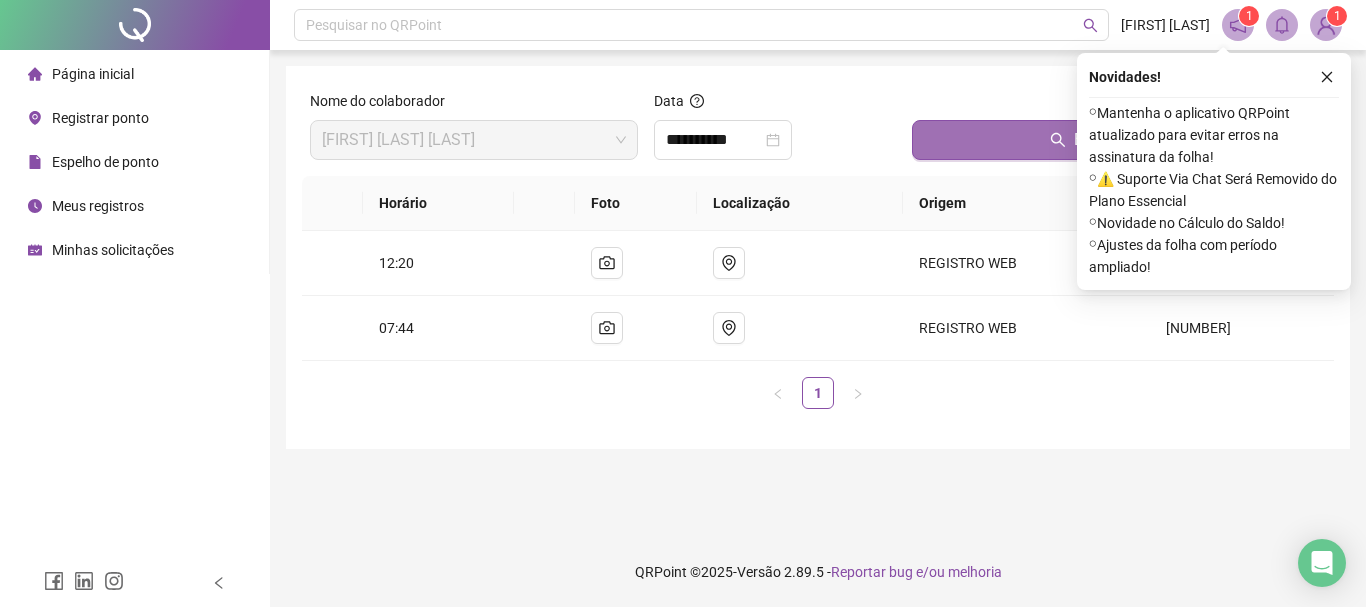 click on "Buscar registros" at bounding box center (1119, 140) 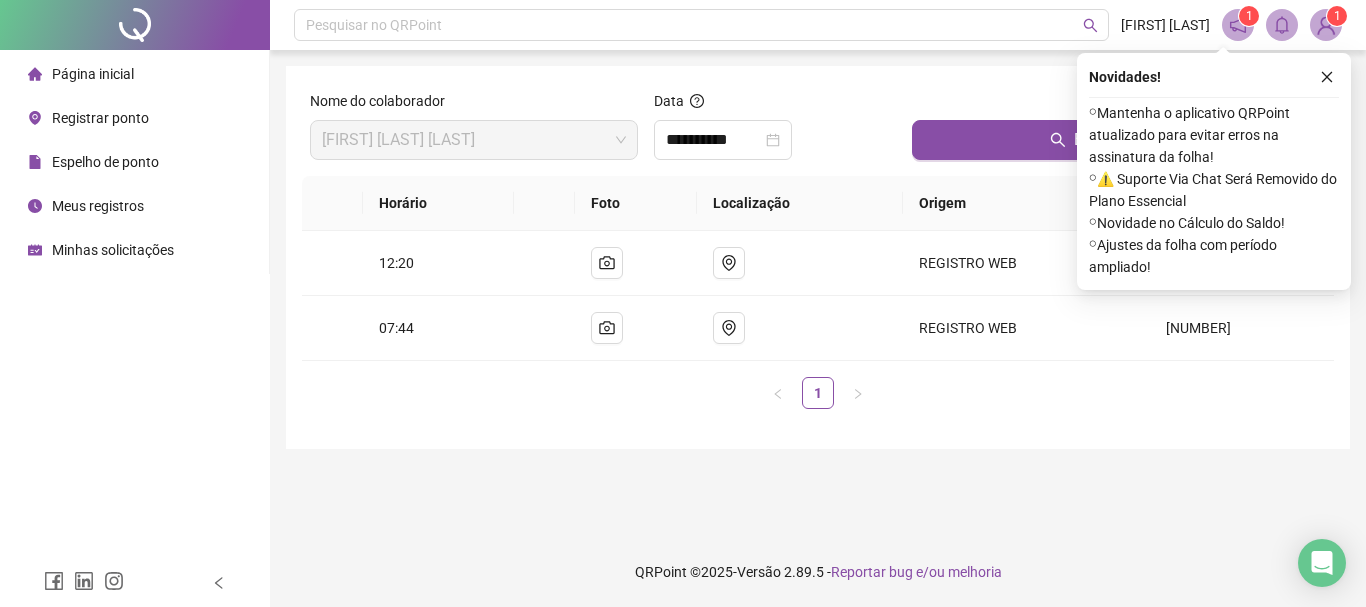 click on "Meus registros" at bounding box center [98, 206] 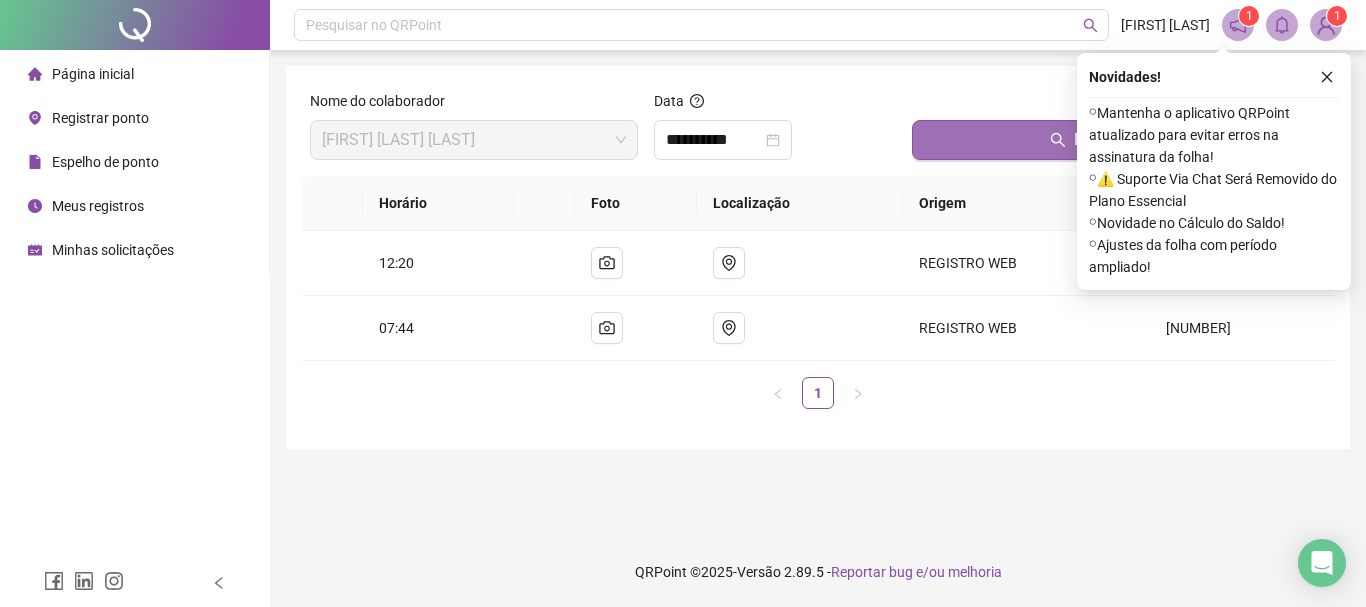click on "Buscar registros" at bounding box center [1119, 140] 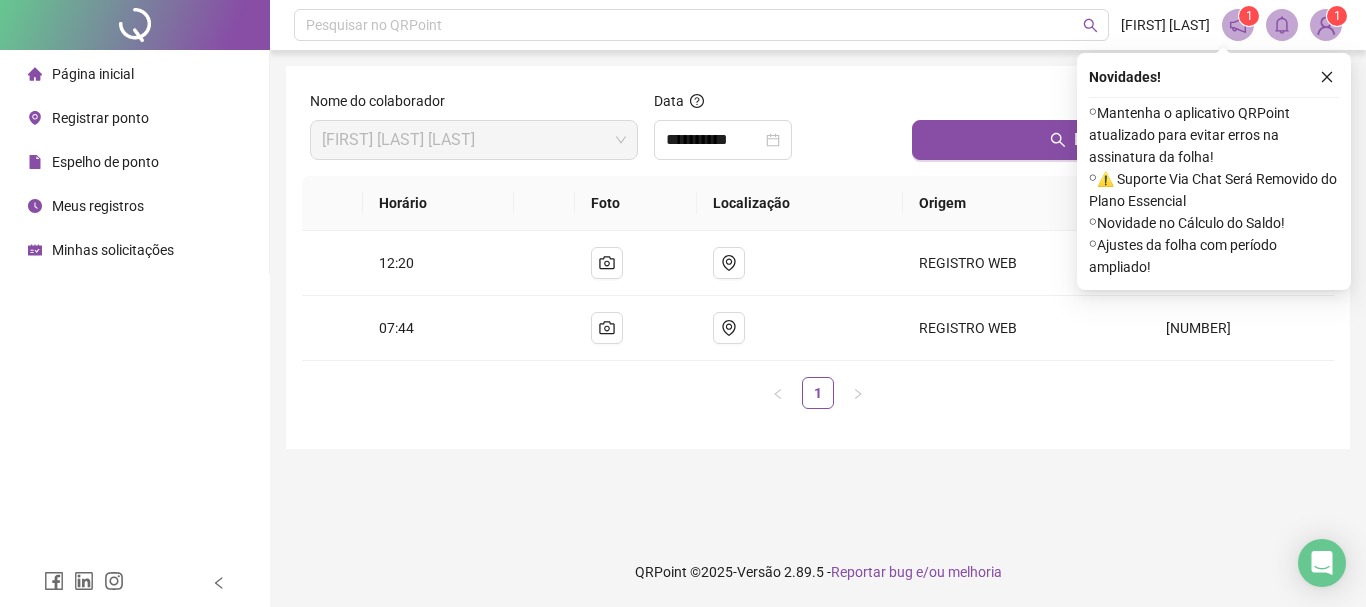 click on "Registrar ponto" at bounding box center (88, 118) 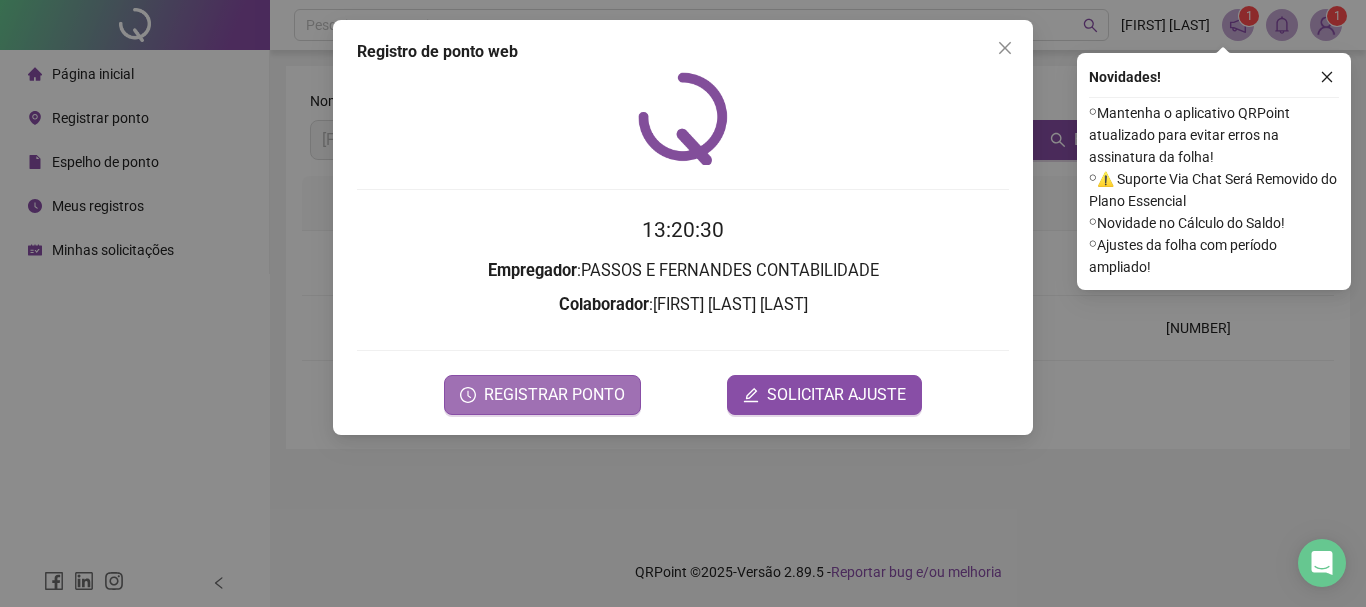click on "REGISTRAR PONTO" at bounding box center (554, 395) 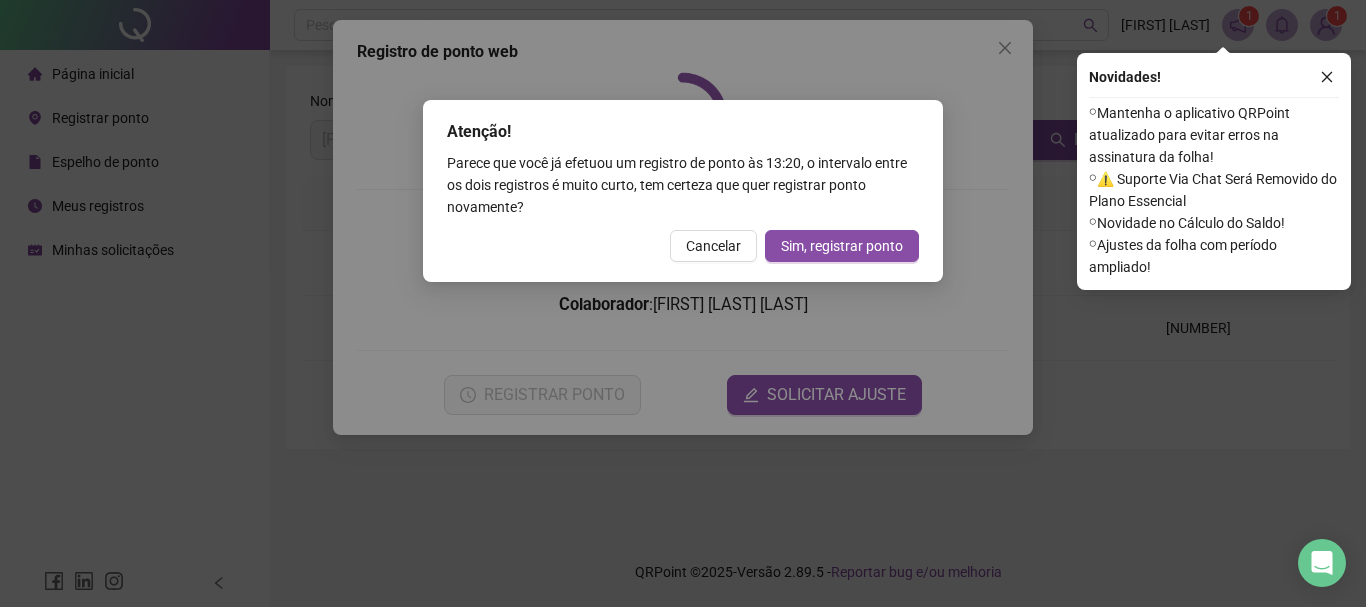 drag, startPoint x: 728, startPoint y: 245, endPoint x: 738, endPoint y: 230, distance: 18.027756 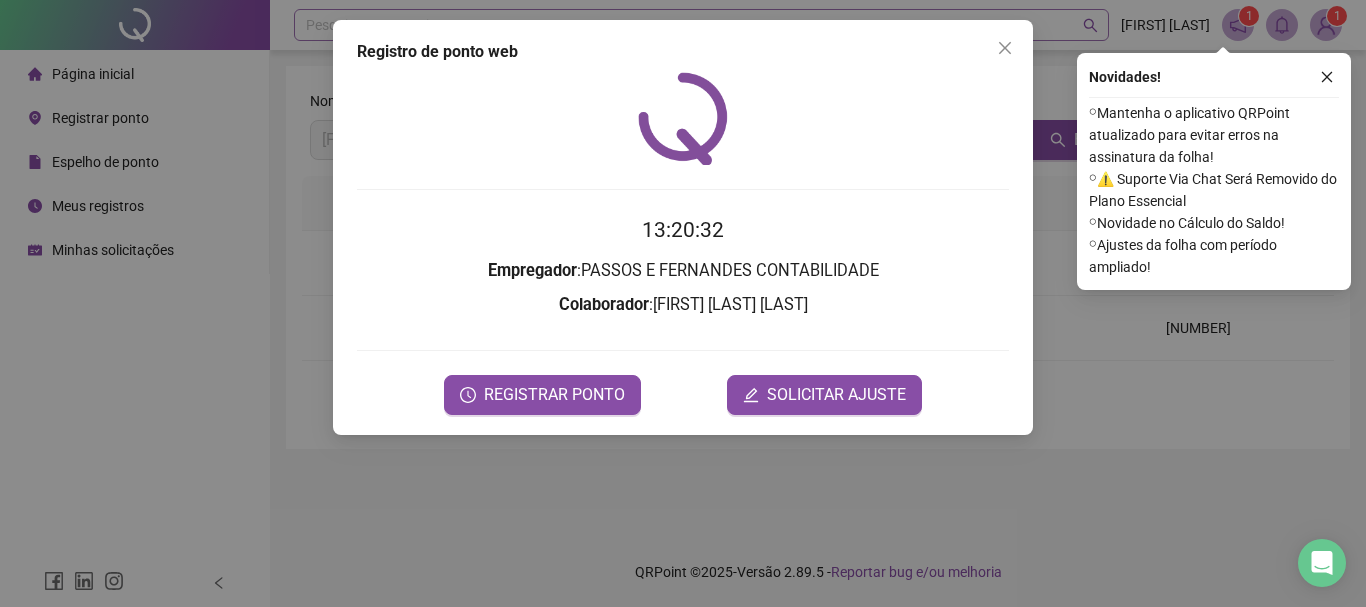 click at bounding box center [1005, 48] 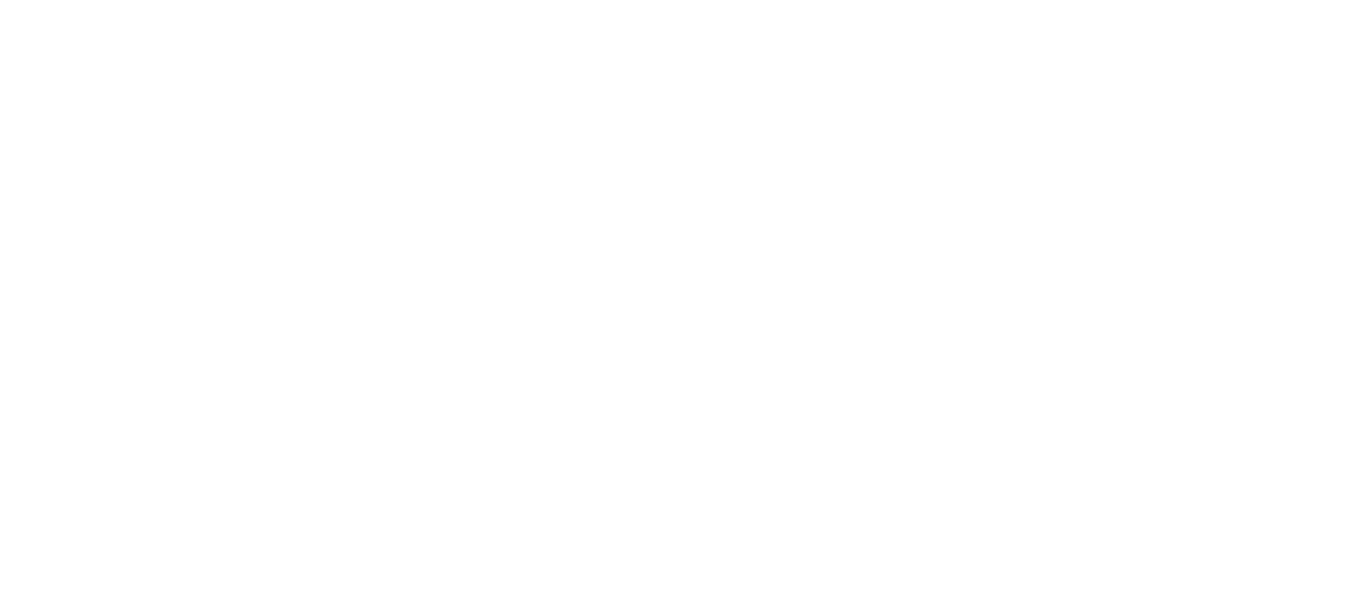 scroll, scrollTop: 0, scrollLeft: 0, axis: both 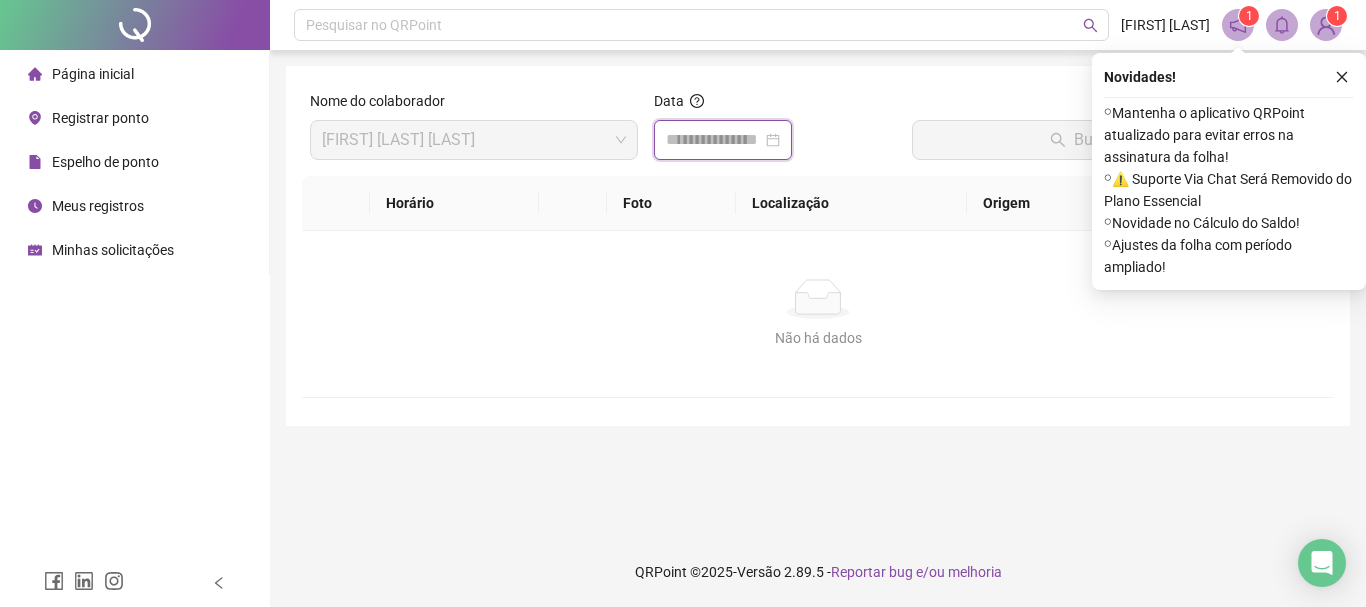 drag, startPoint x: 715, startPoint y: 139, endPoint x: 704, endPoint y: 174, distance: 36.687874 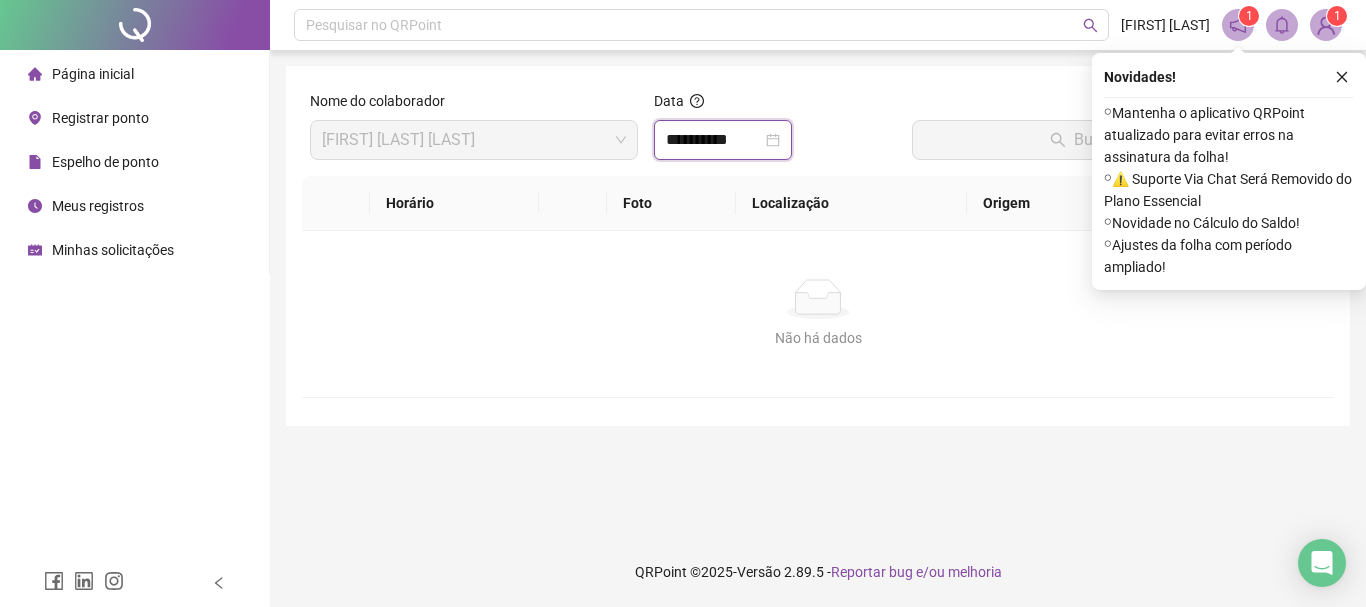 type on "**********" 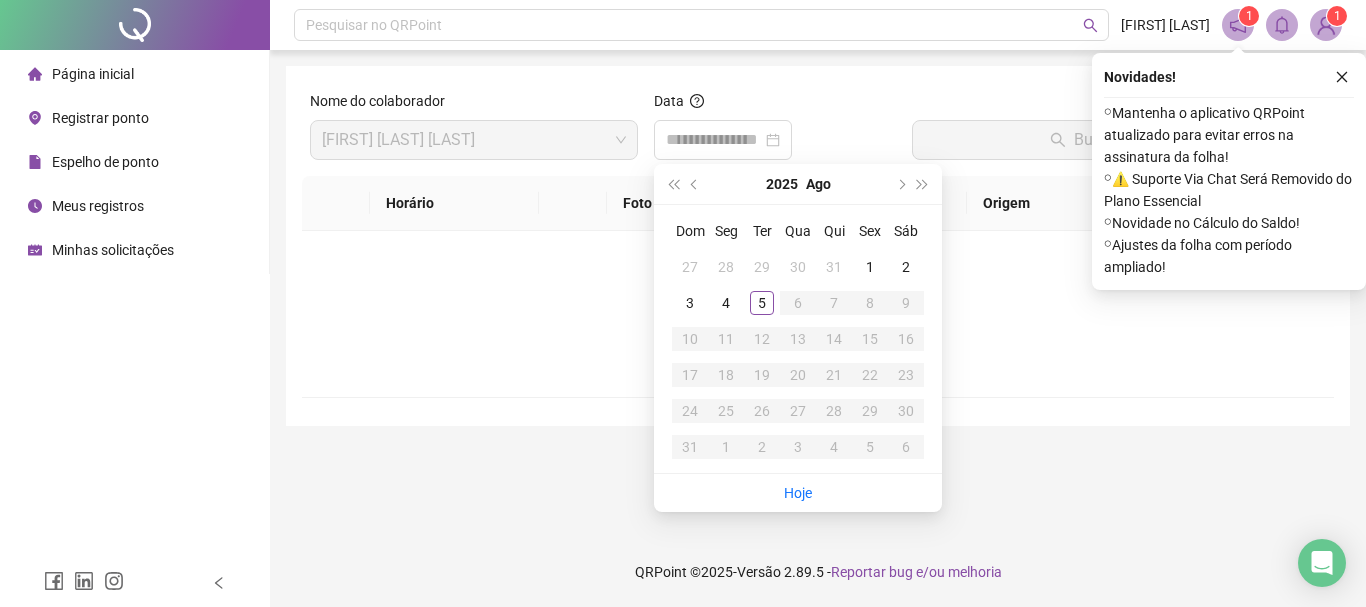 click on "Hoje" at bounding box center (798, 493) 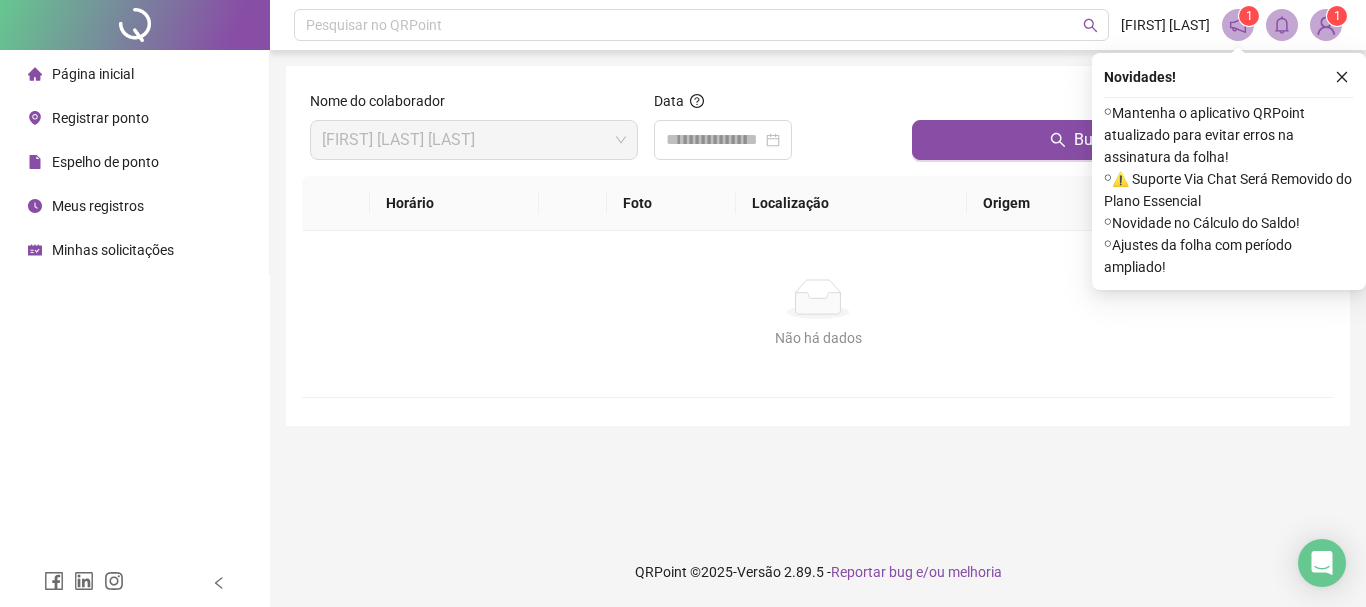 type on "**********" 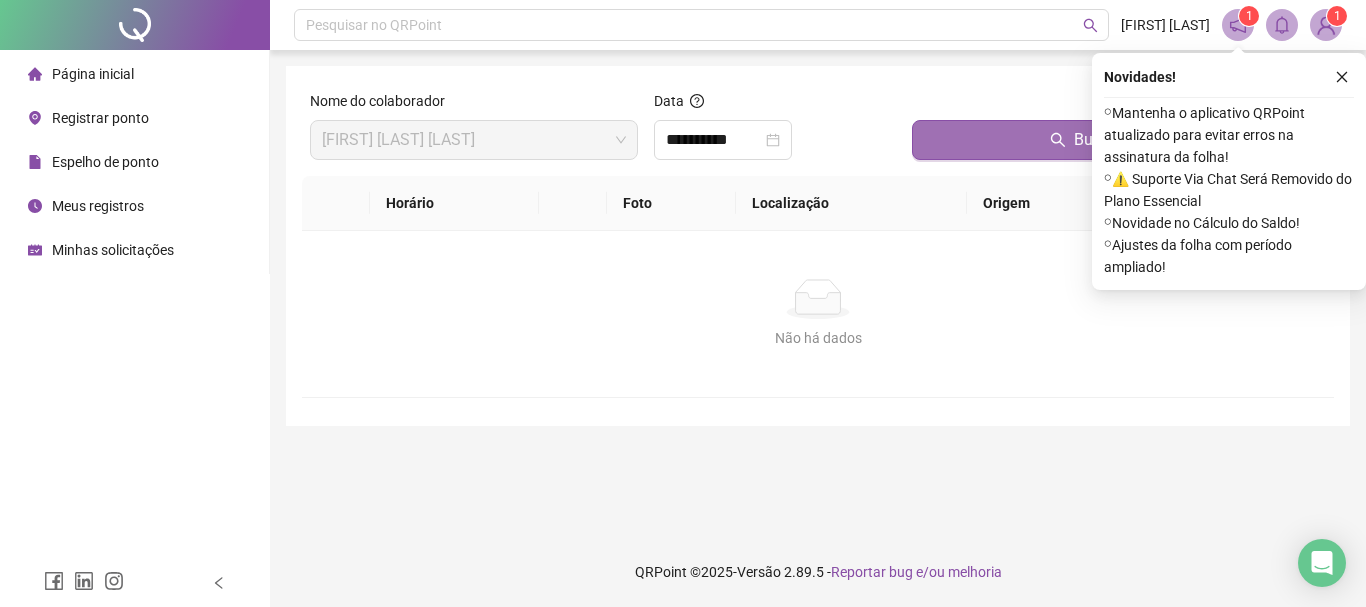 click on "Buscar registros" at bounding box center (1119, 140) 